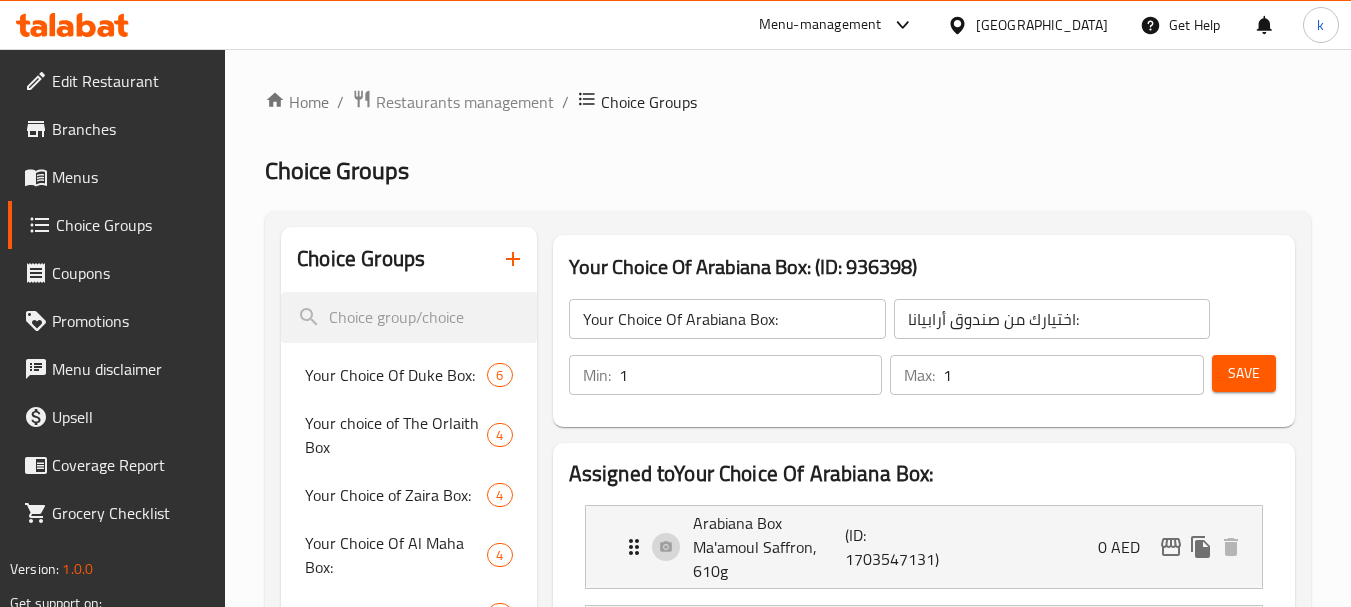scroll, scrollTop: 300, scrollLeft: 0, axis: vertical 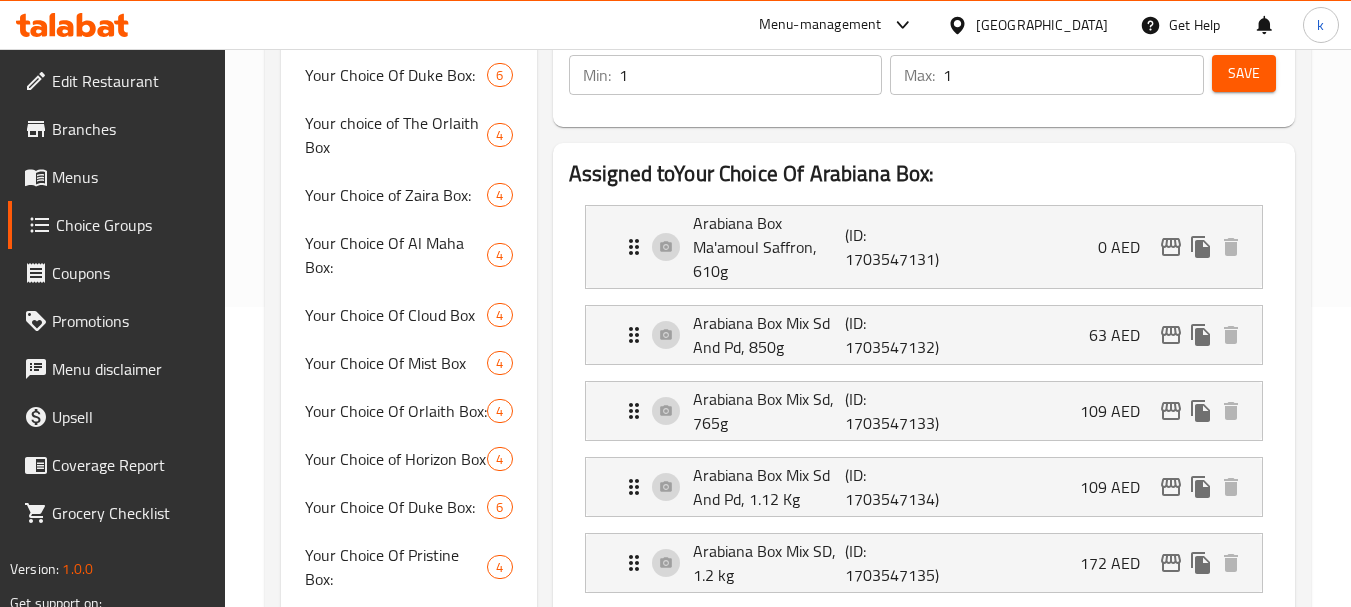 click on "United Arab Emirates" at bounding box center (1042, 25) 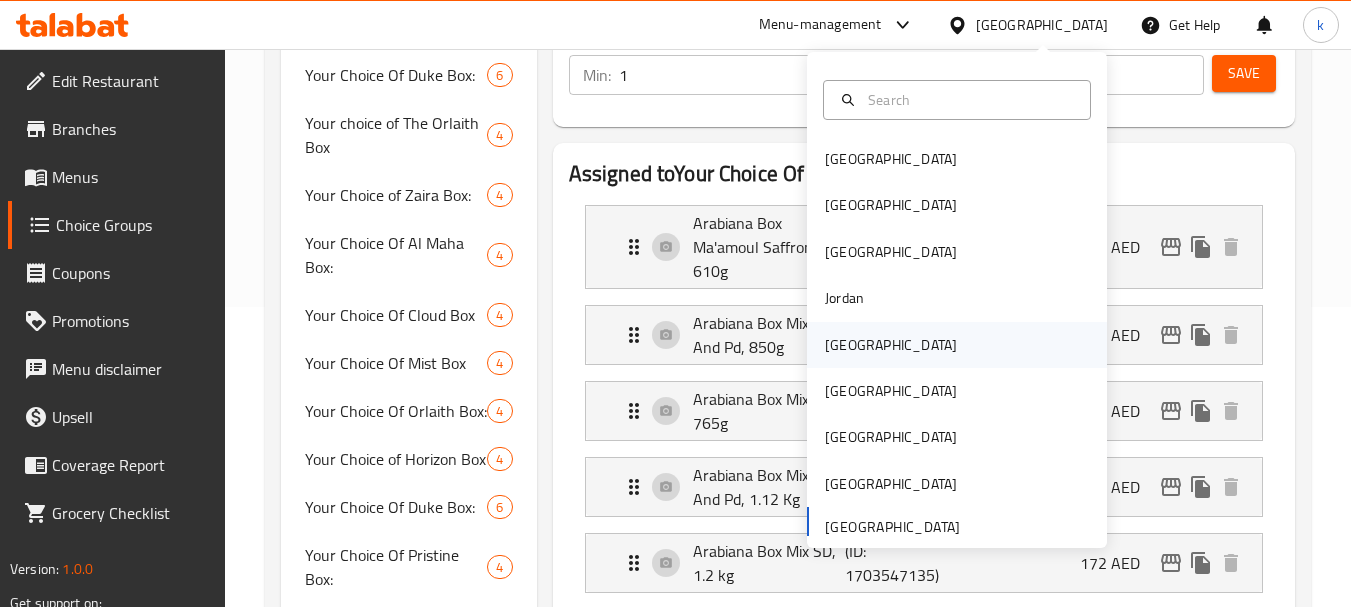 click on "[GEOGRAPHIC_DATA]" at bounding box center (891, 345) 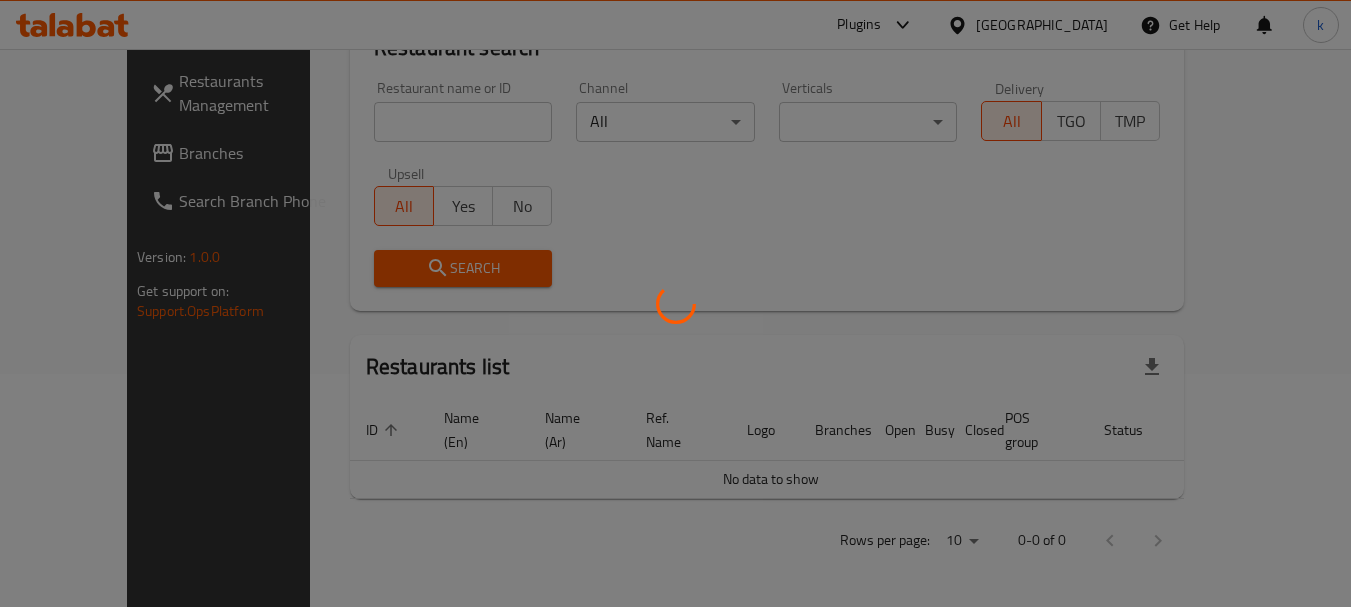 scroll, scrollTop: 210, scrollLeft: 0, axis: vertical 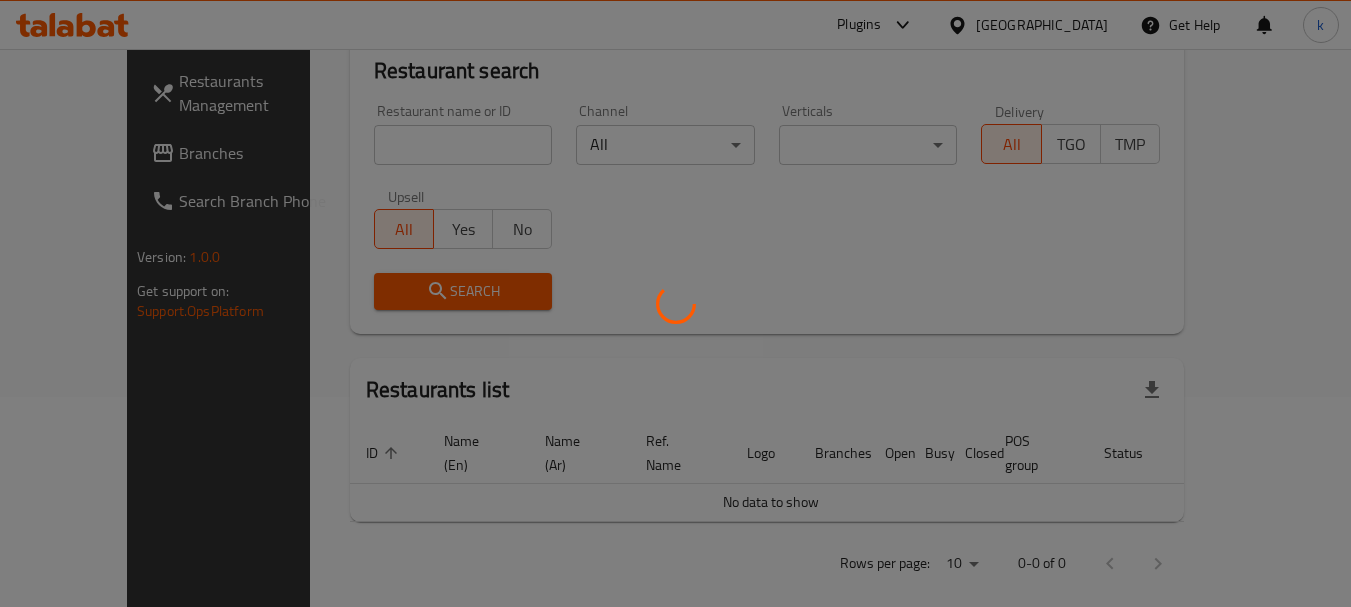click at bounding box center [675, 303] 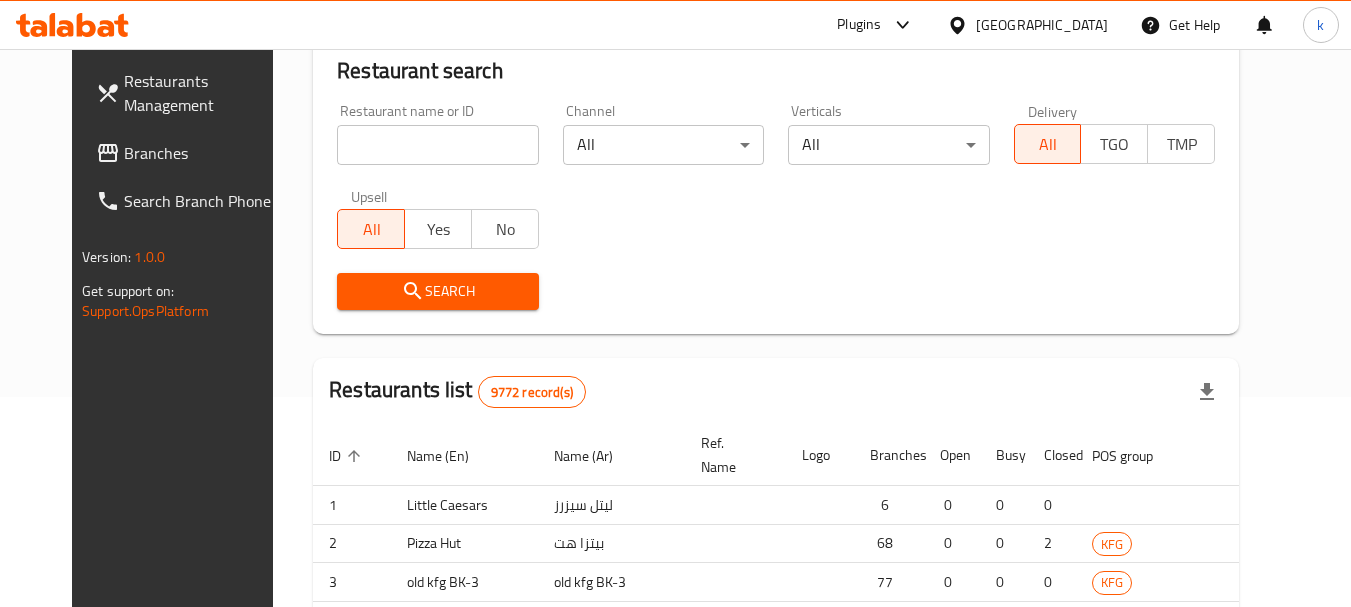 scroll, scrollTop: 300, scrollLeft: 0, axis: vertical 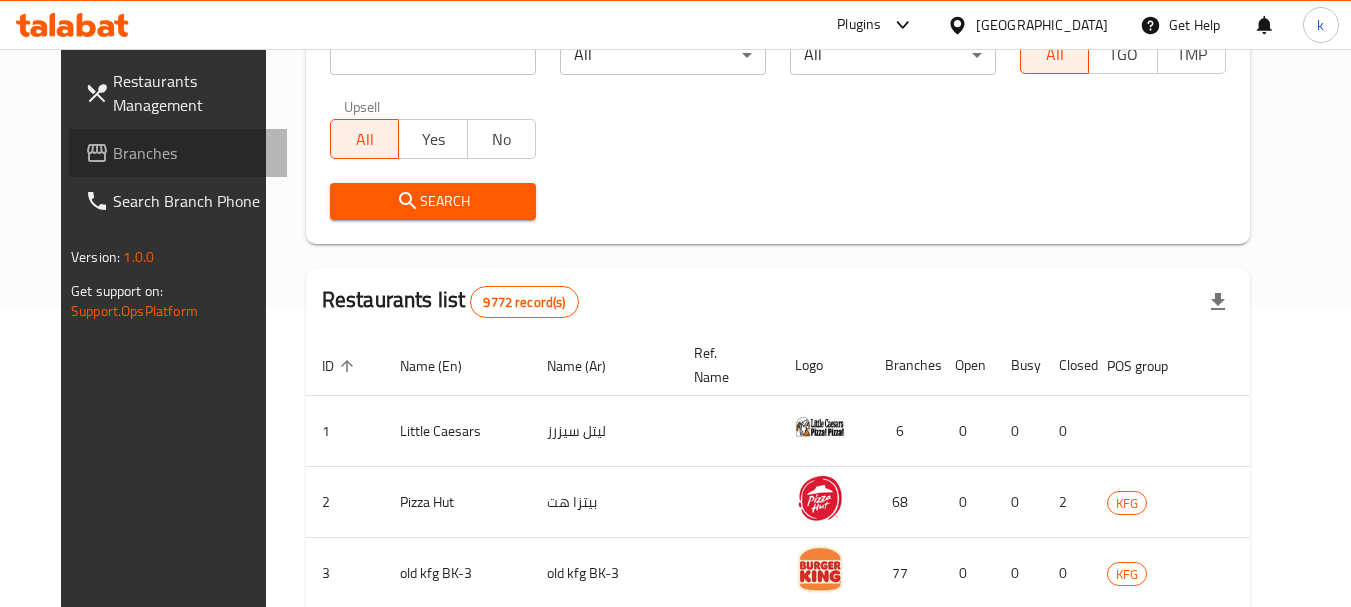 click on "Branches" at bounding box center (192, 153) 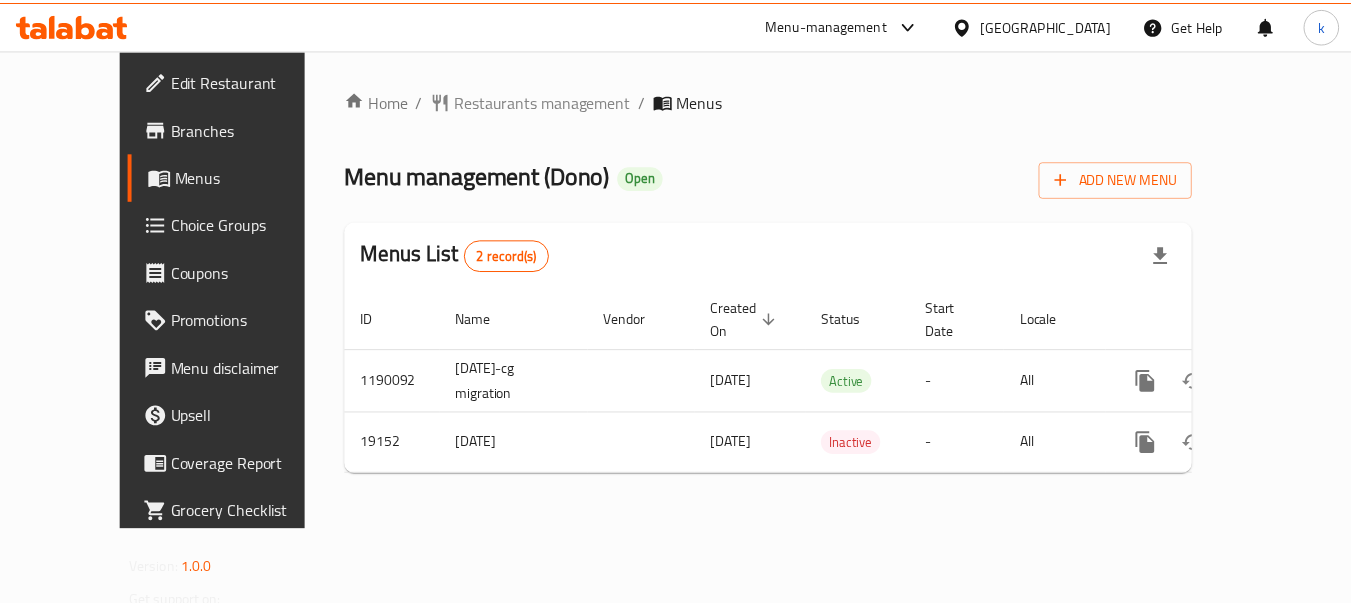 scroll, scrollTop: 0, scrollLeft: 0, axis: both 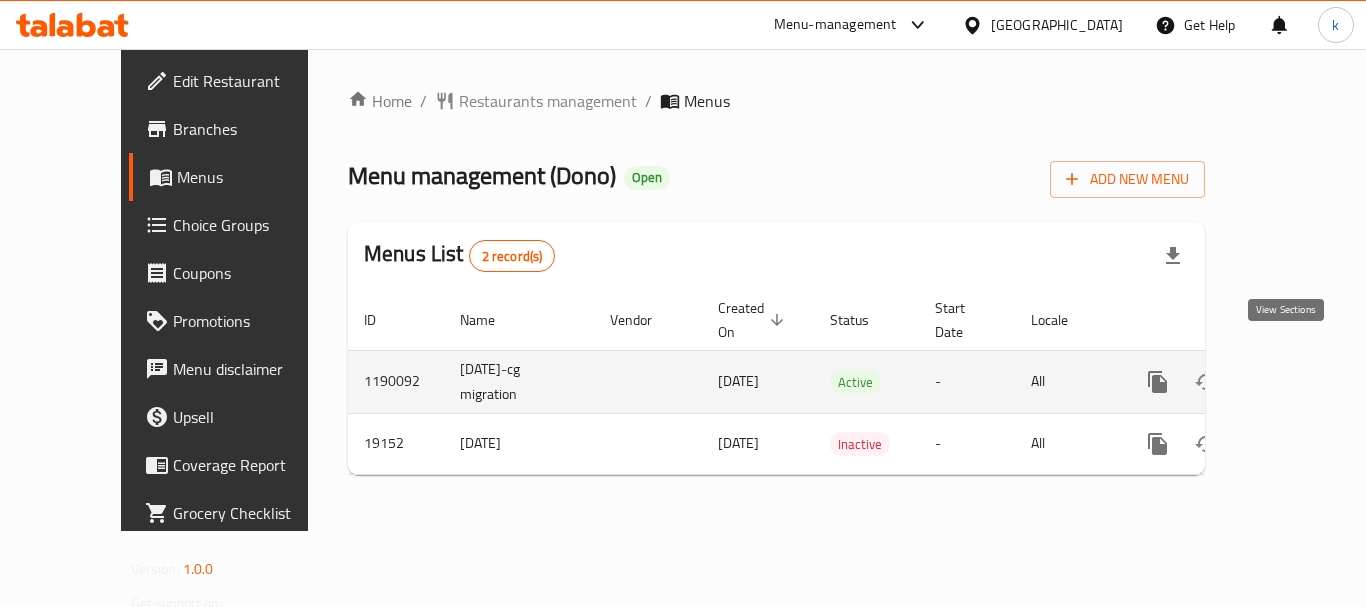 click 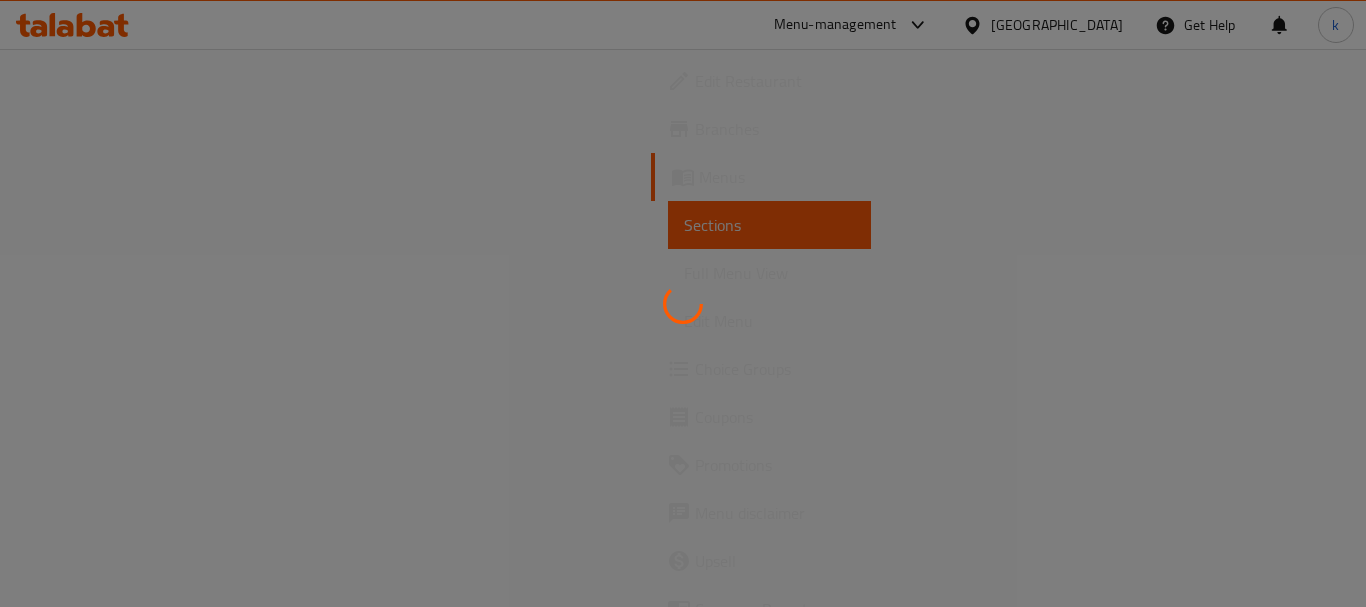 click at bounding box center [683, 303] 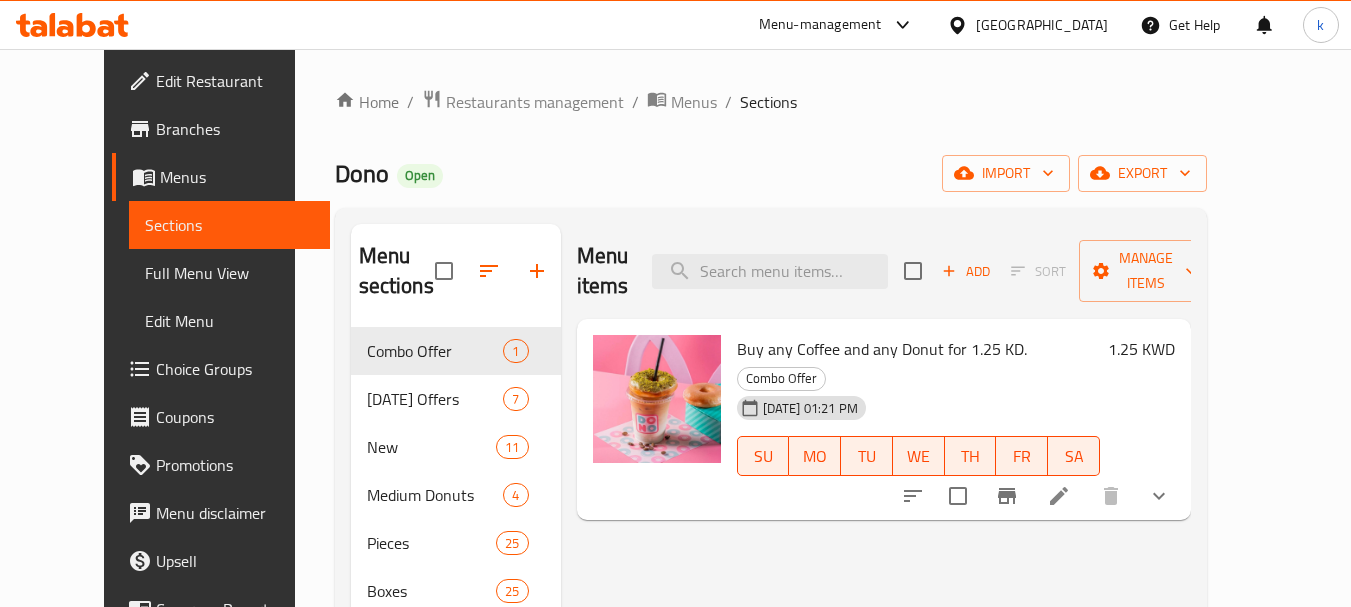 click 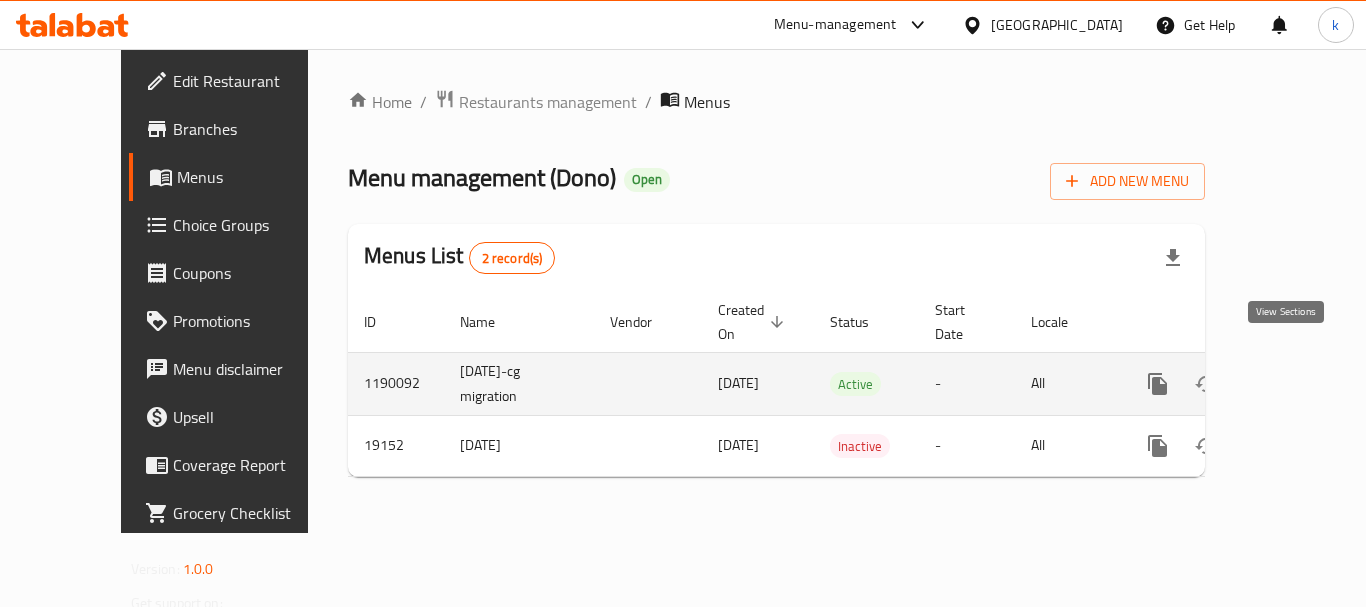 click 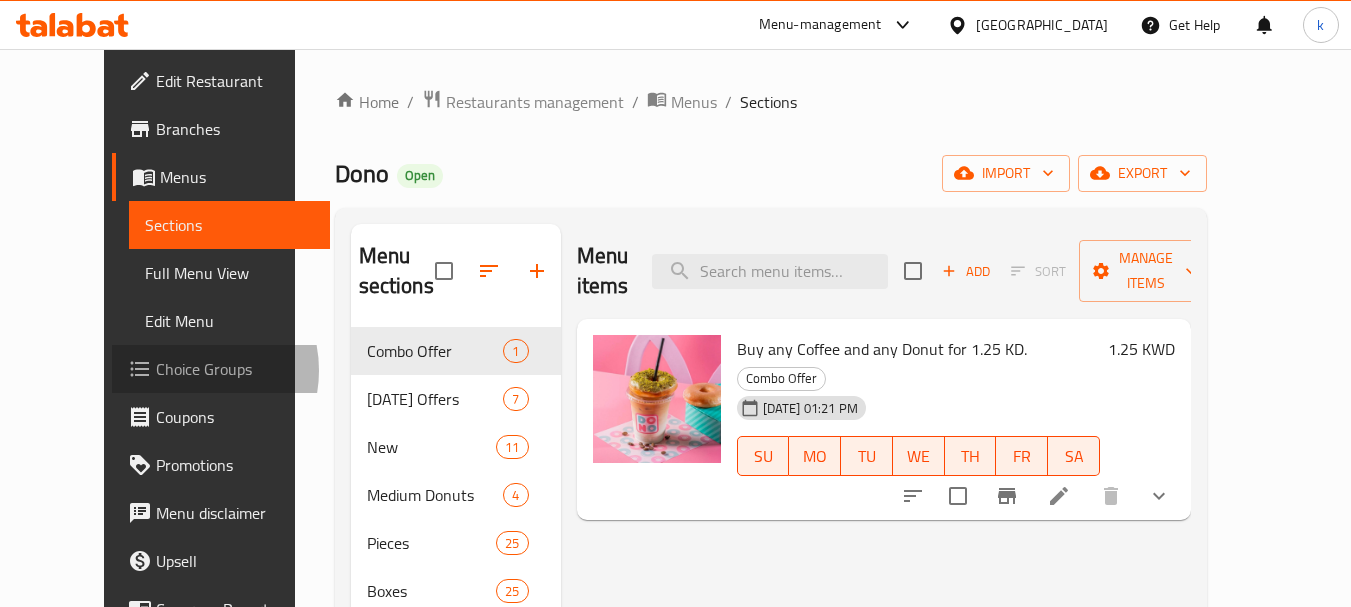 click on "Choice Groups" at bounding box center [235, 369] 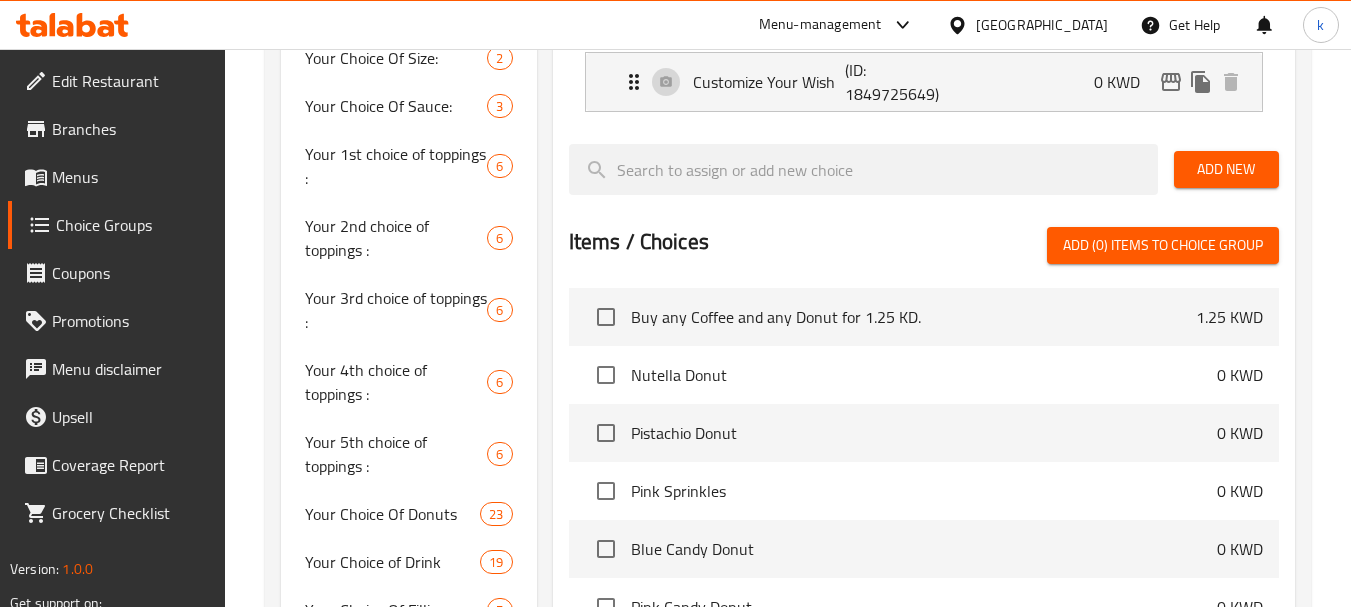 scroll, scrollTop: 300, scrollLeft: 0, axis: vertical 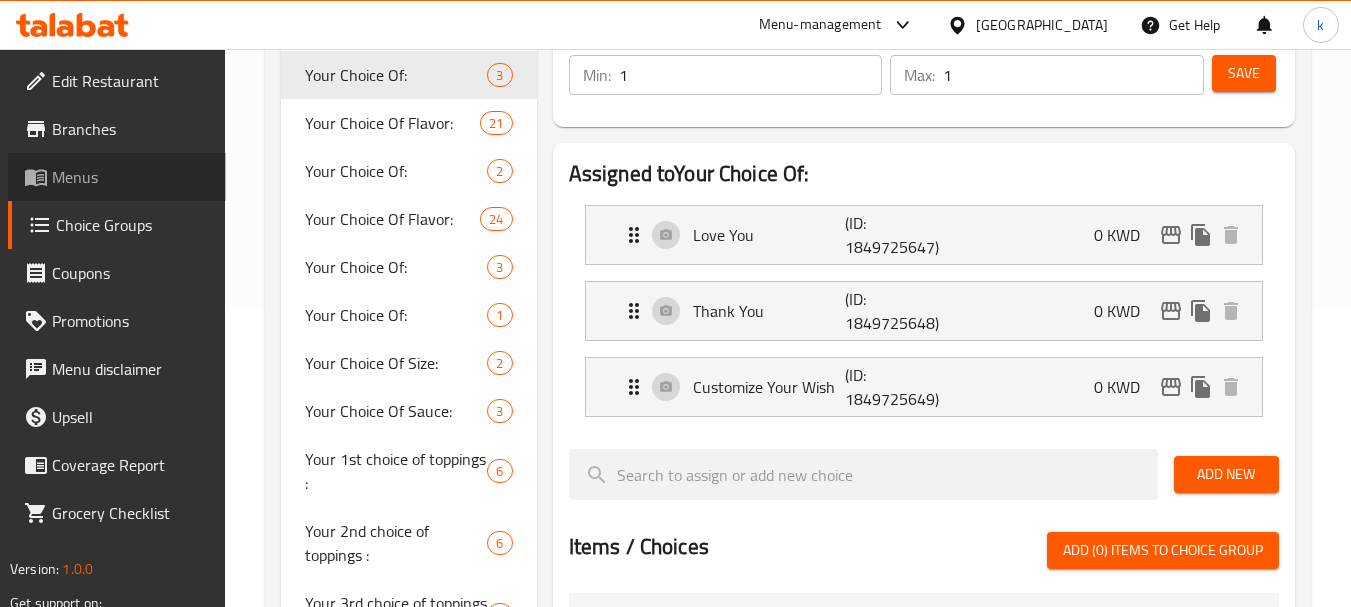 click on "Menus" at bounding box center [131, 177] 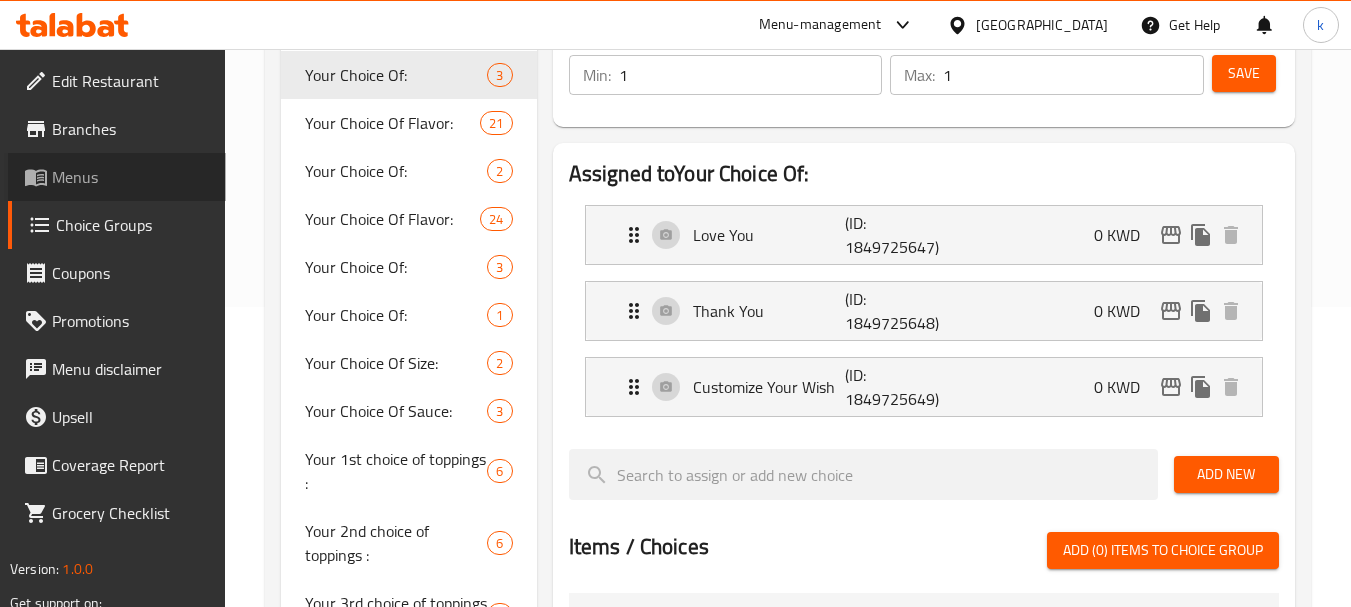 scroll, scrollTop: 0, scrollLeft: 0, axis: both 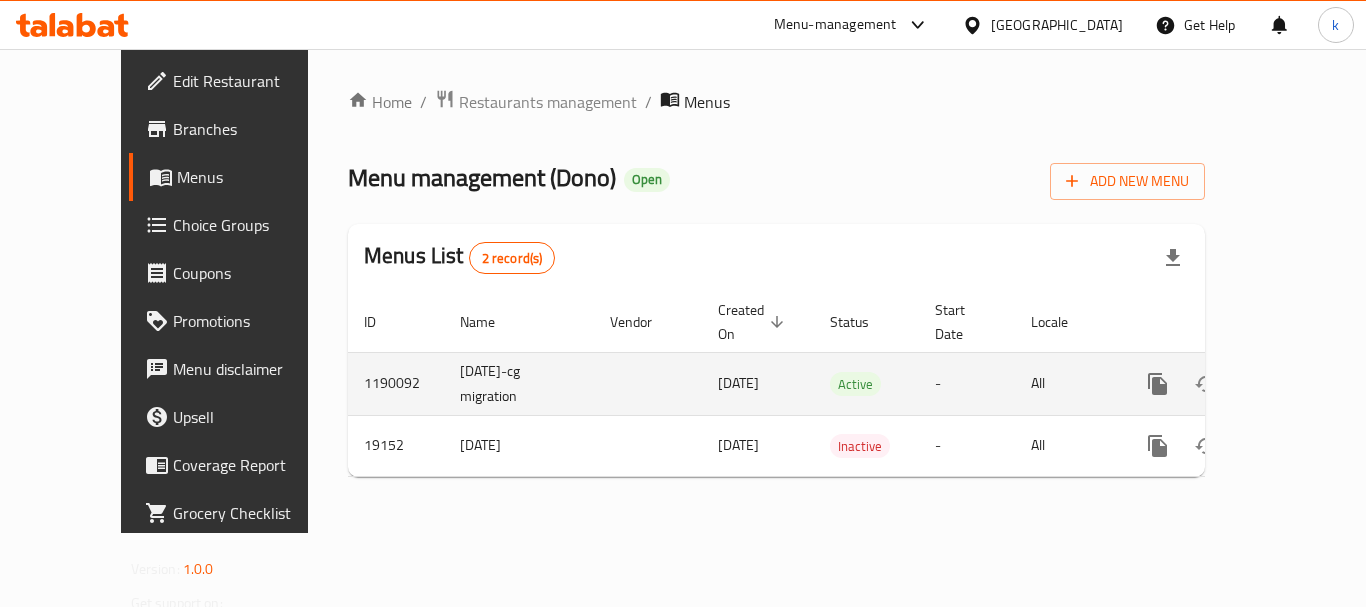 click 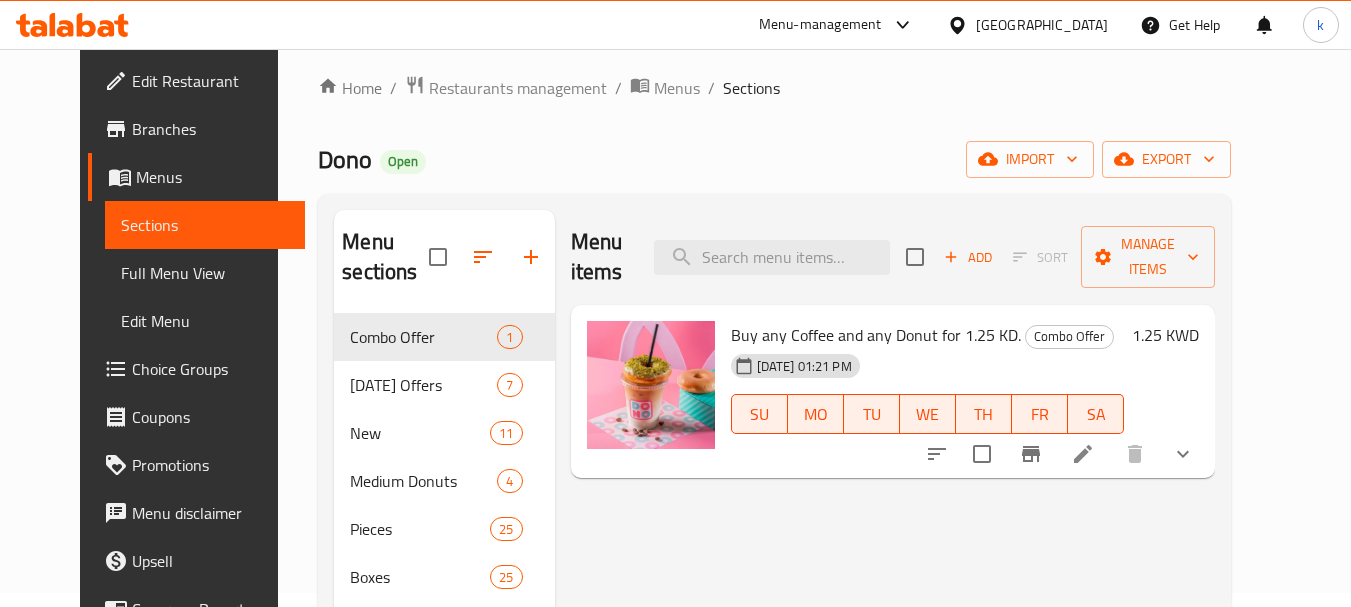 scroll, scrollTop: 0, scrollLeft: 0, axis: both 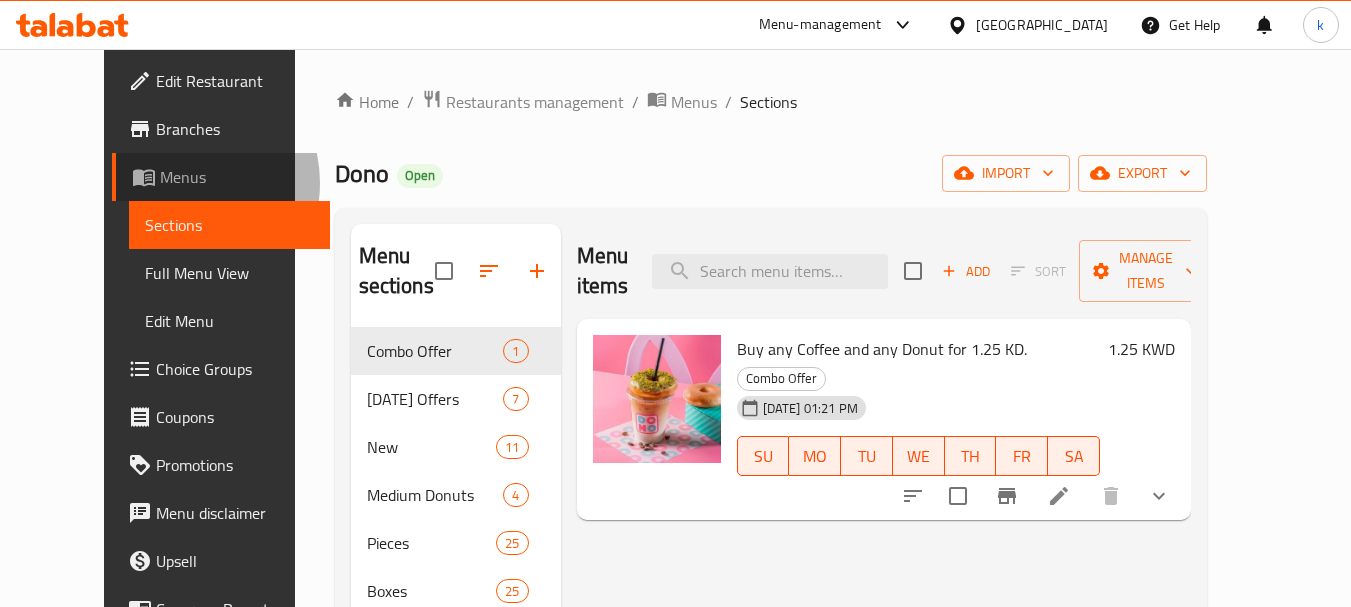 click on "Menus" at bounding box center (237, 177) 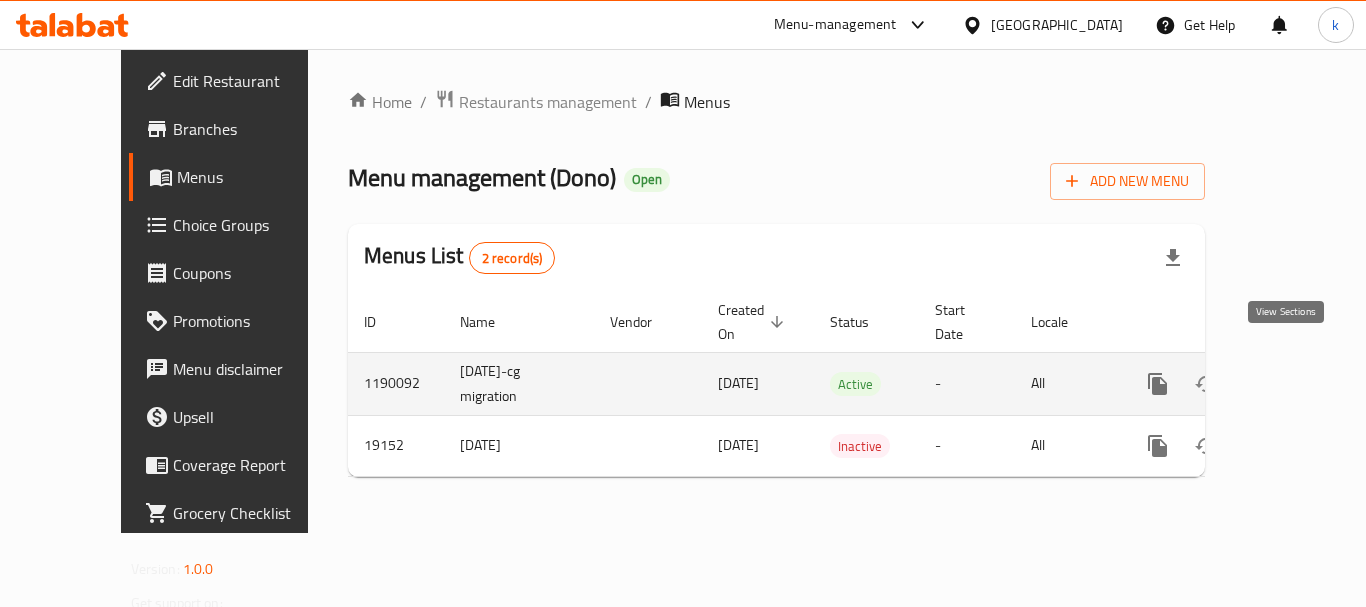 click 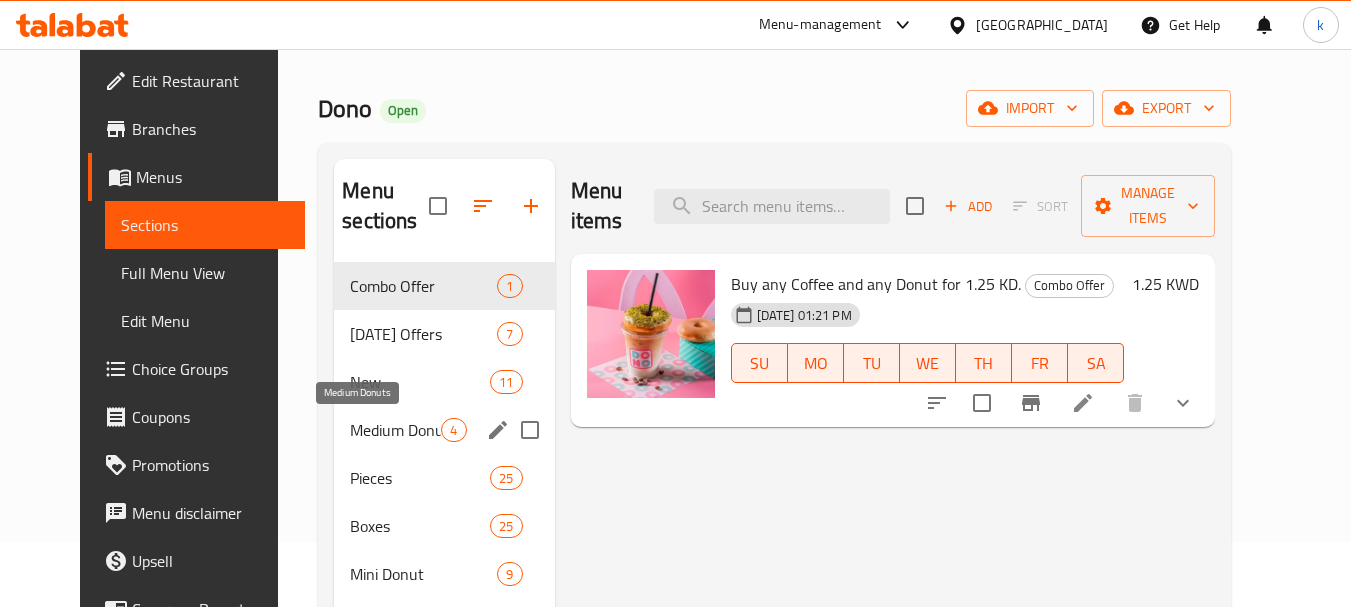 scroll, scrollTop: 100, scrollLeft: 0, axis: vertical 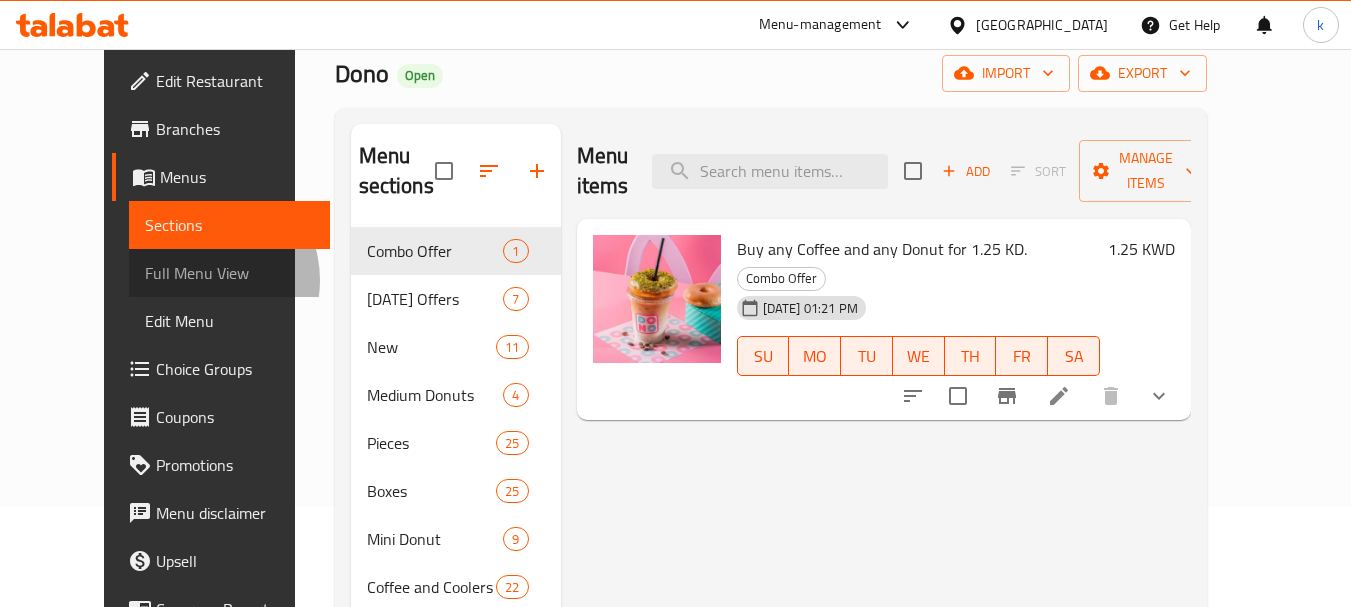 click on "Full Menu View" at bounding box center [229, 273] 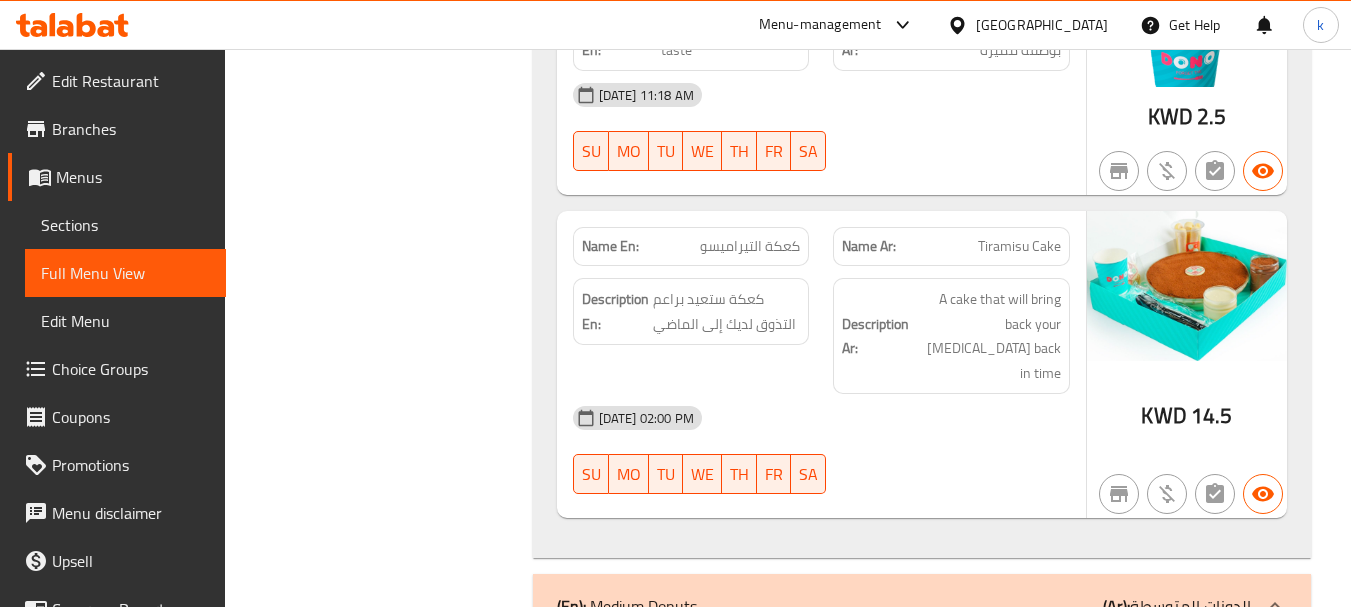 scroll, scrollTop: 6100, scrollLeft: 0, axis: vertical 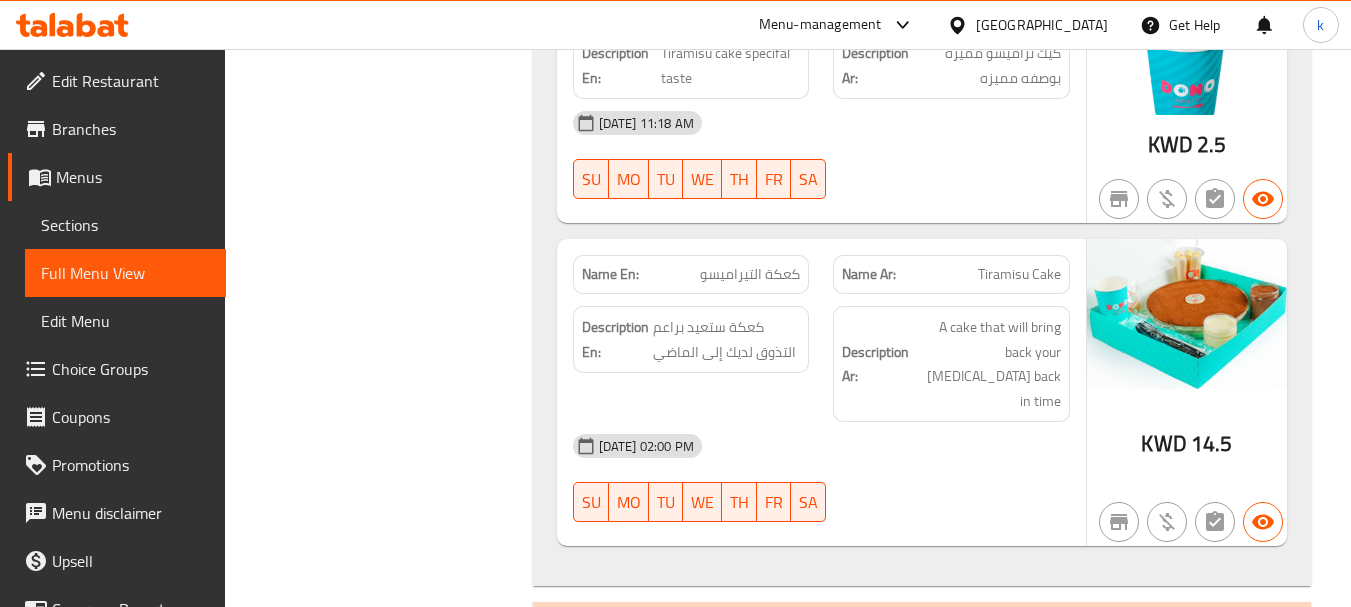 click on "[DATE] 02:00 PM" at bounding box center [821, 446] 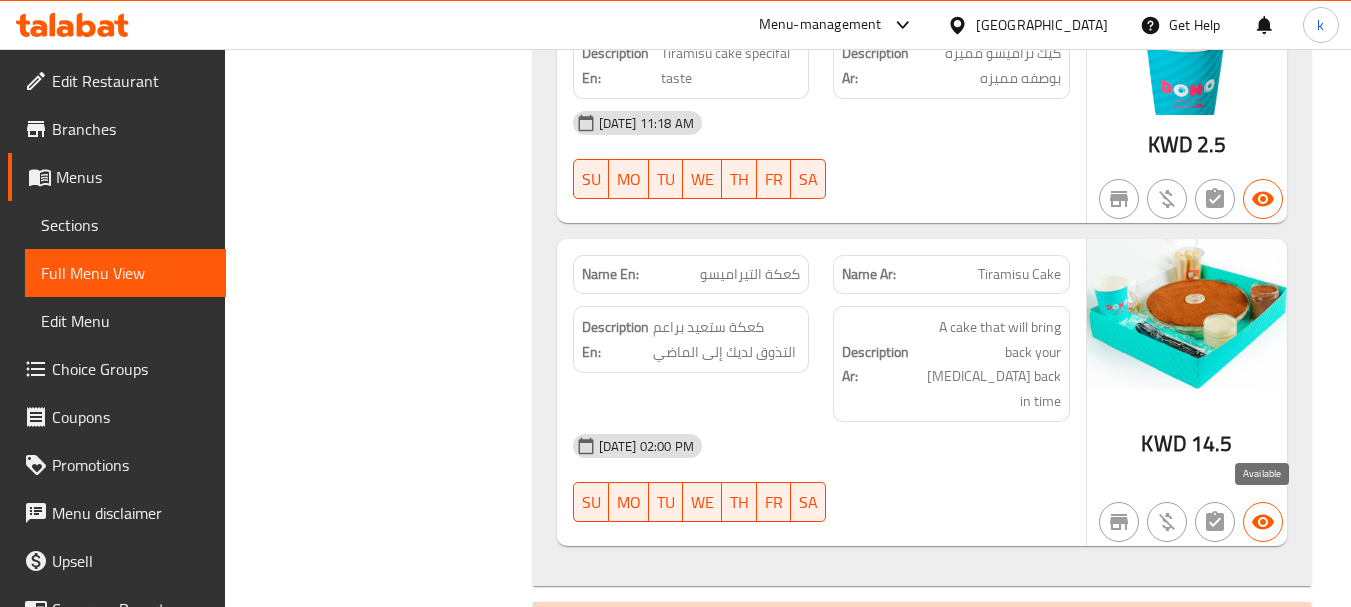 click 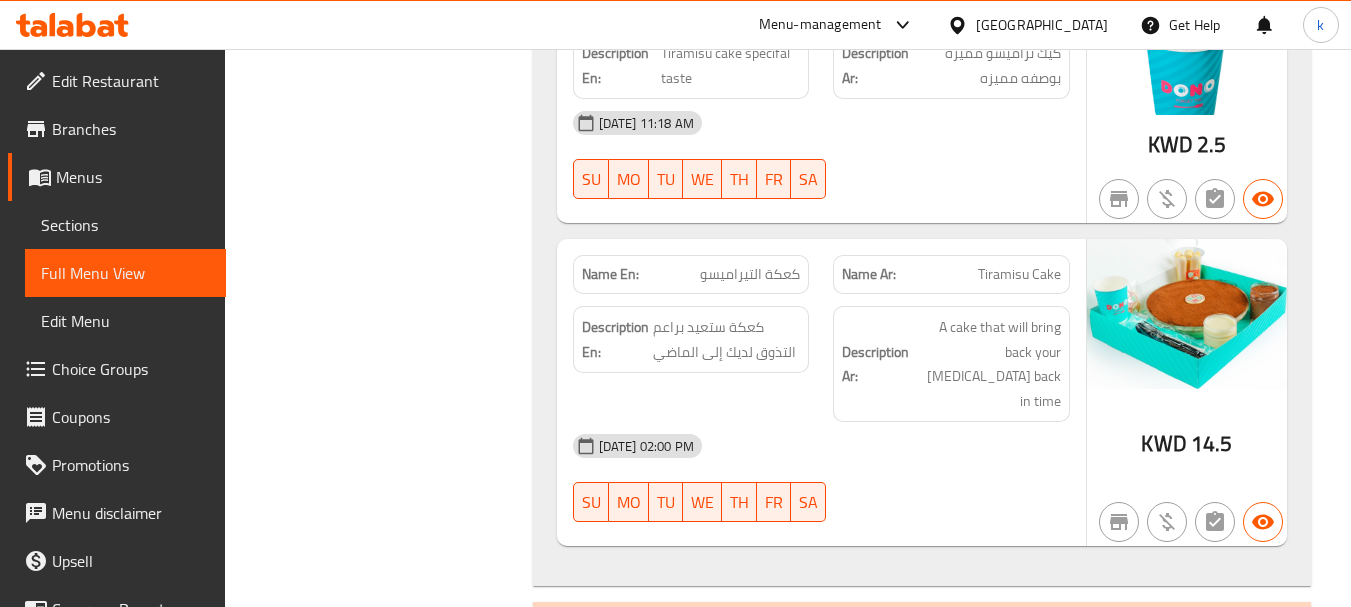click on "[DATE] 02:00 PM SU MO TU WE TH FR SA" at bounding box center (821, 478) 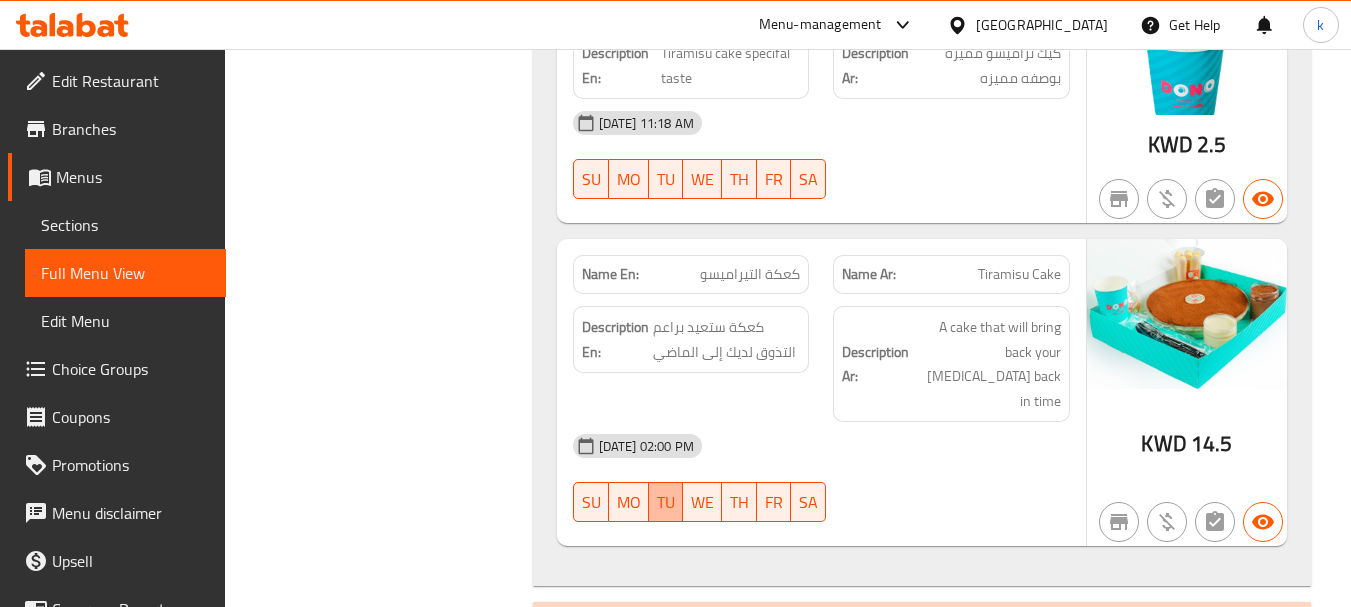 click on "TU" at bounding box center (666, 502) 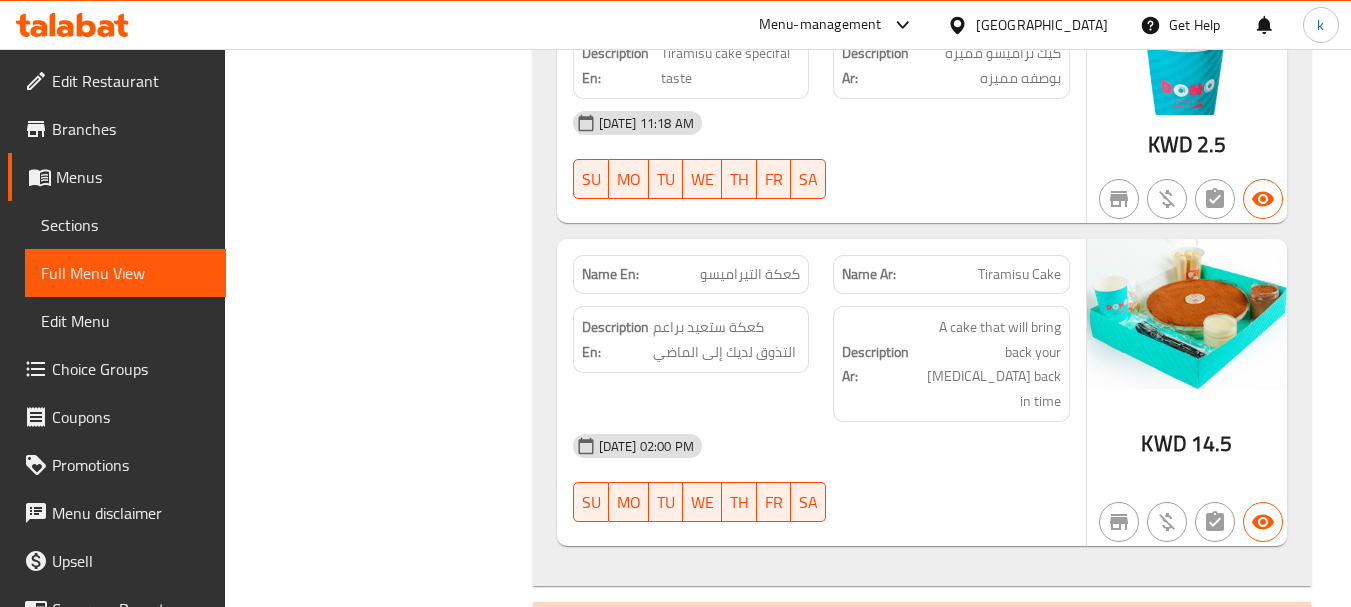 scroll, scrollTop: 6000, scrollLeft: 0, axis: vertical 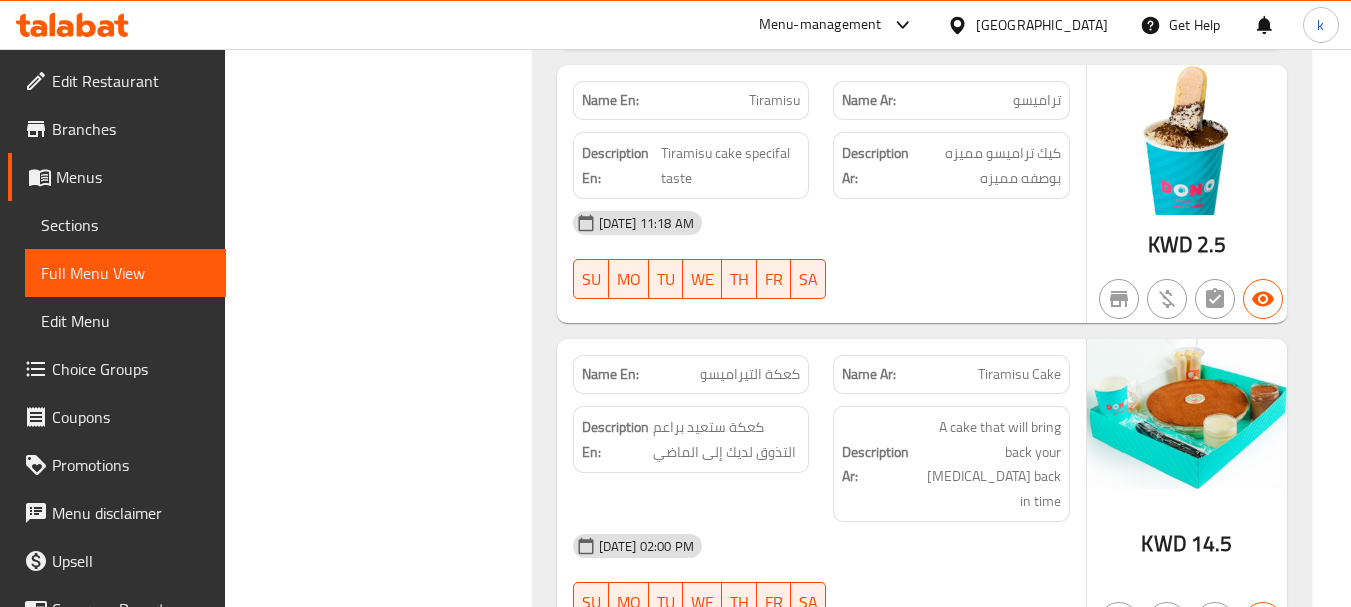 click on "Description Ar: A cake that will bring back your [MEDICAL_DATA] back in time" at bounding box center (951, 464) 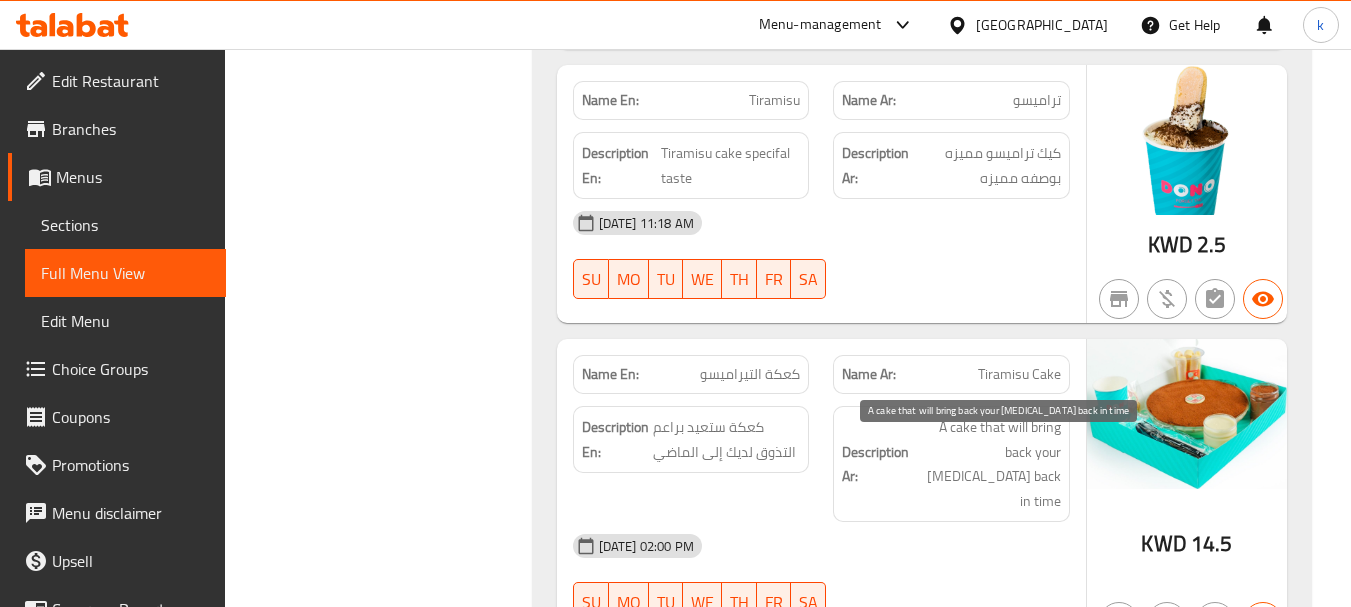 click on "A cake that will bring back your [MEDICAL_DATA] back in time" at bounding box center [987, 464] 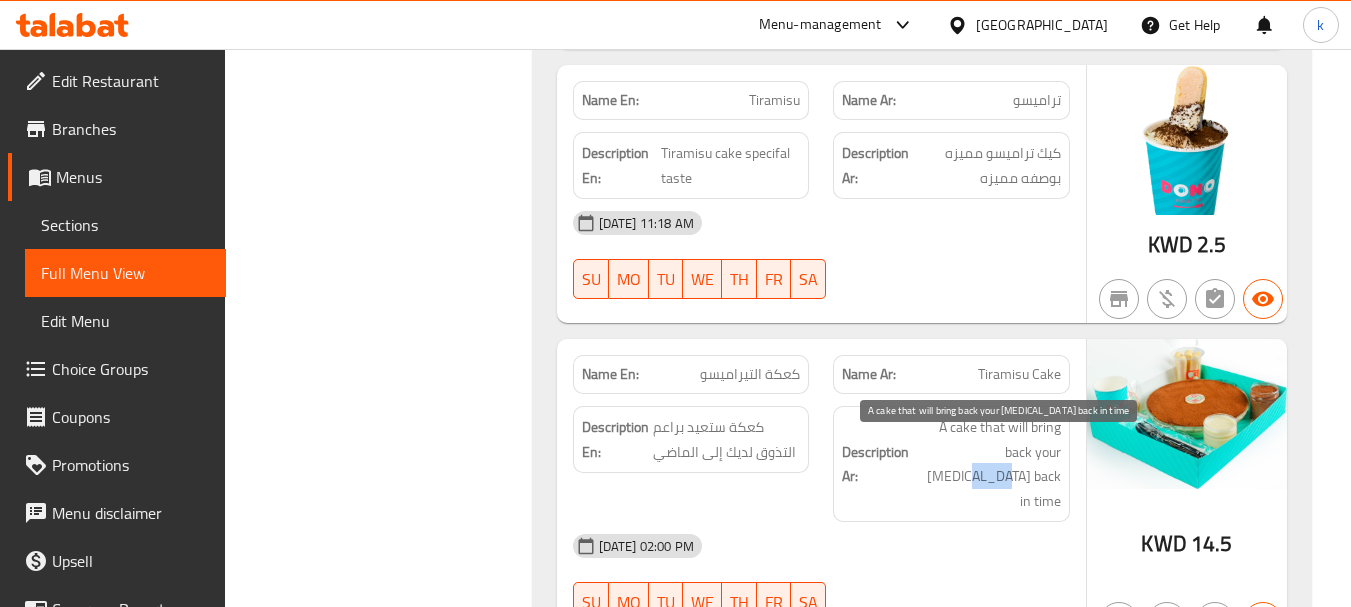 click on "A cake that will bring back your [MEDICAL_DATA] back in time" at bounding box center (987, 464) 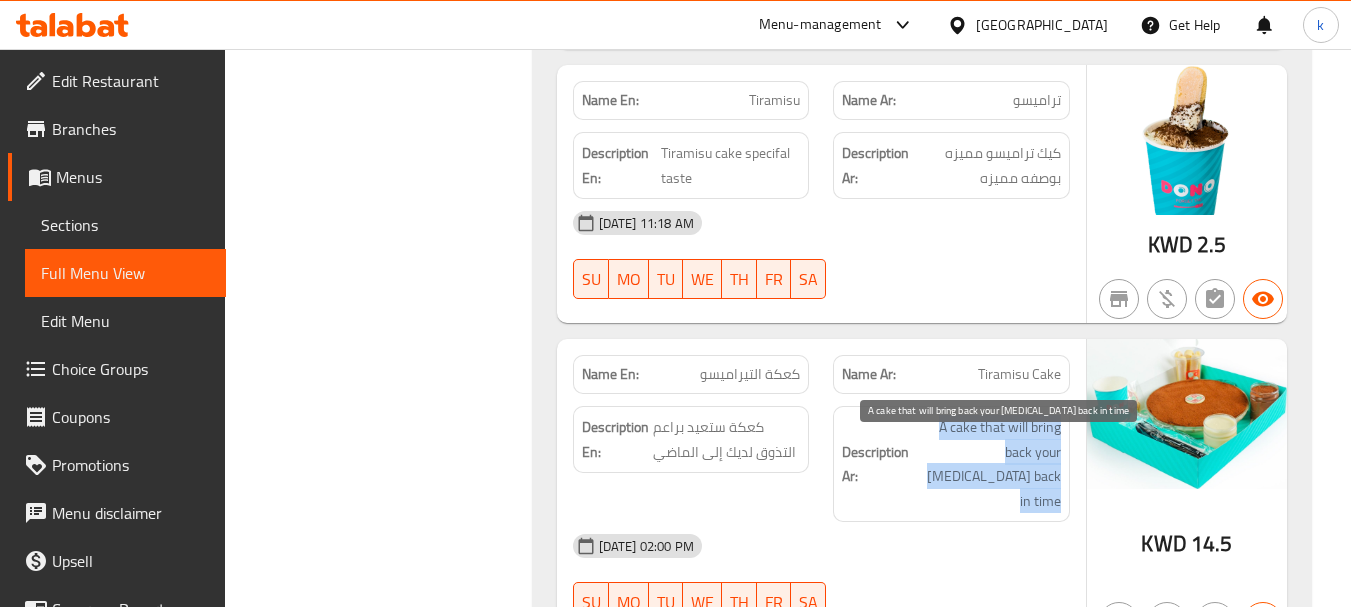 click on "A cake that will bring back your [MEDICAL_DATA] back in time" at bounding box center (987, 464) 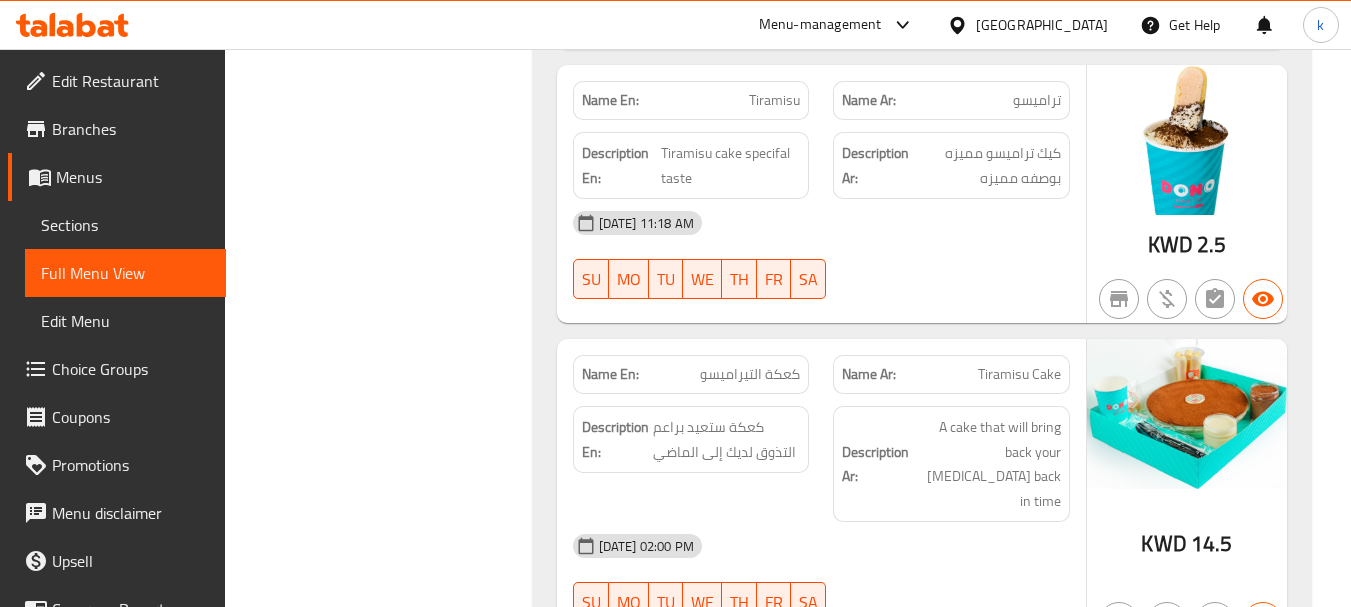click on "كعكة التيراميسو" at bounding box center (750, 374) 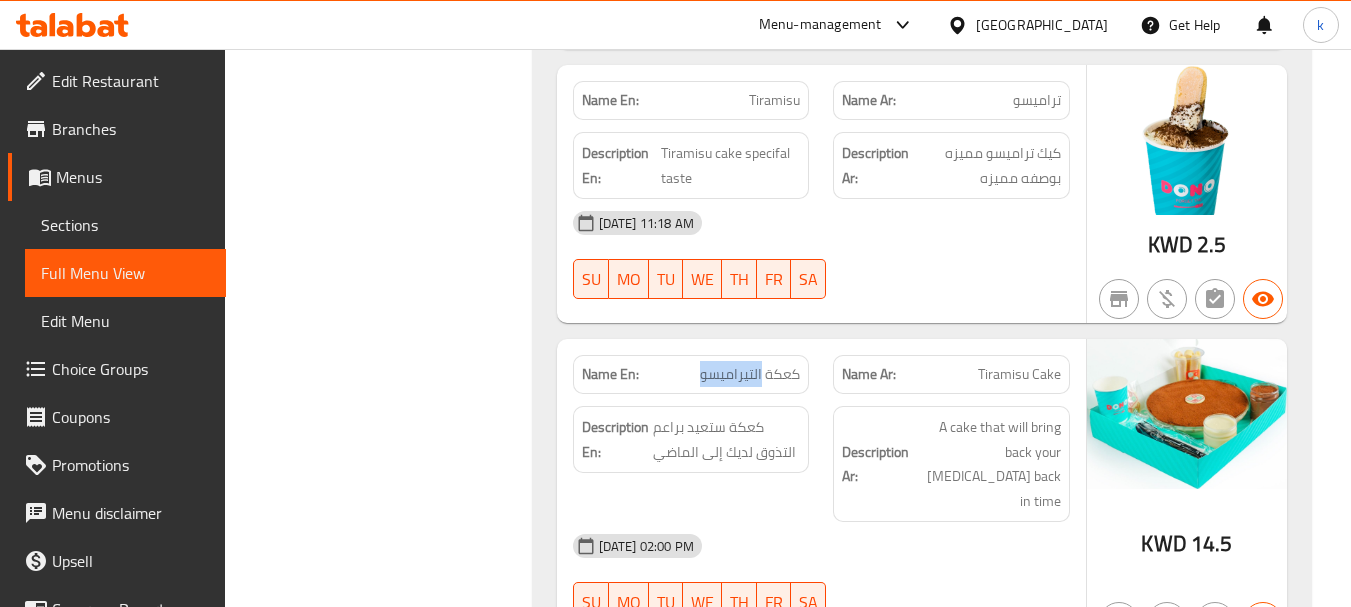 click on "كعكة التيراميسو" at bounding box center [750, 374] 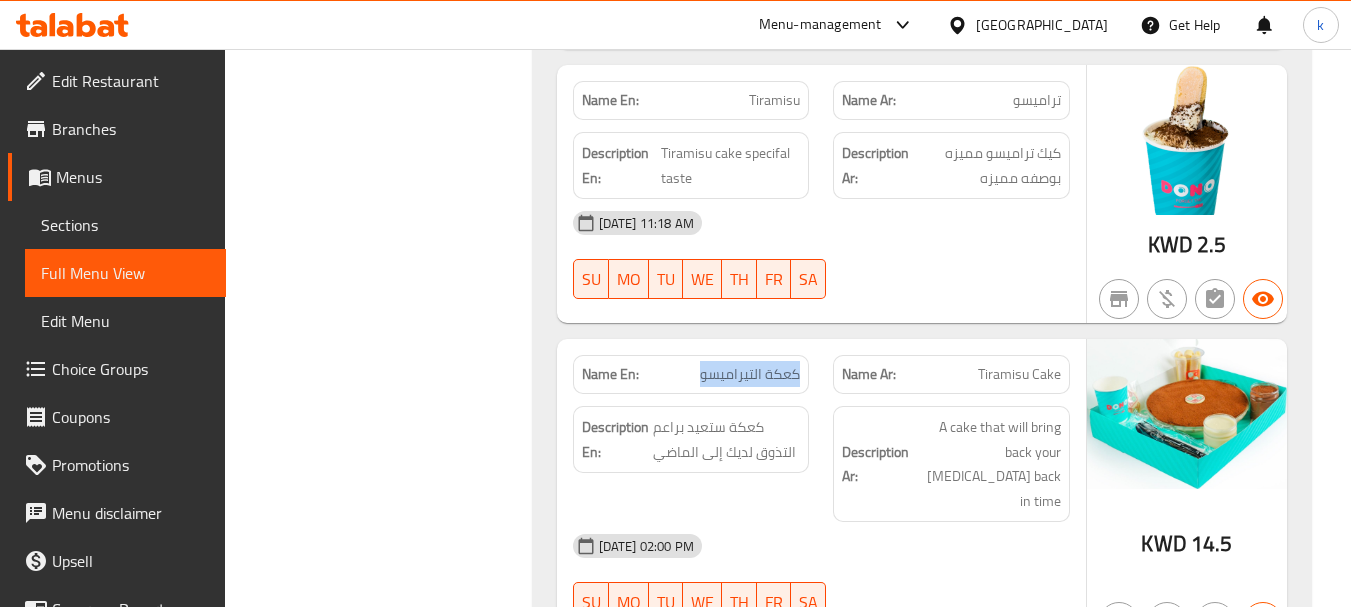 click on "كعكة التيراميسو" at bounding box center [750, 374] 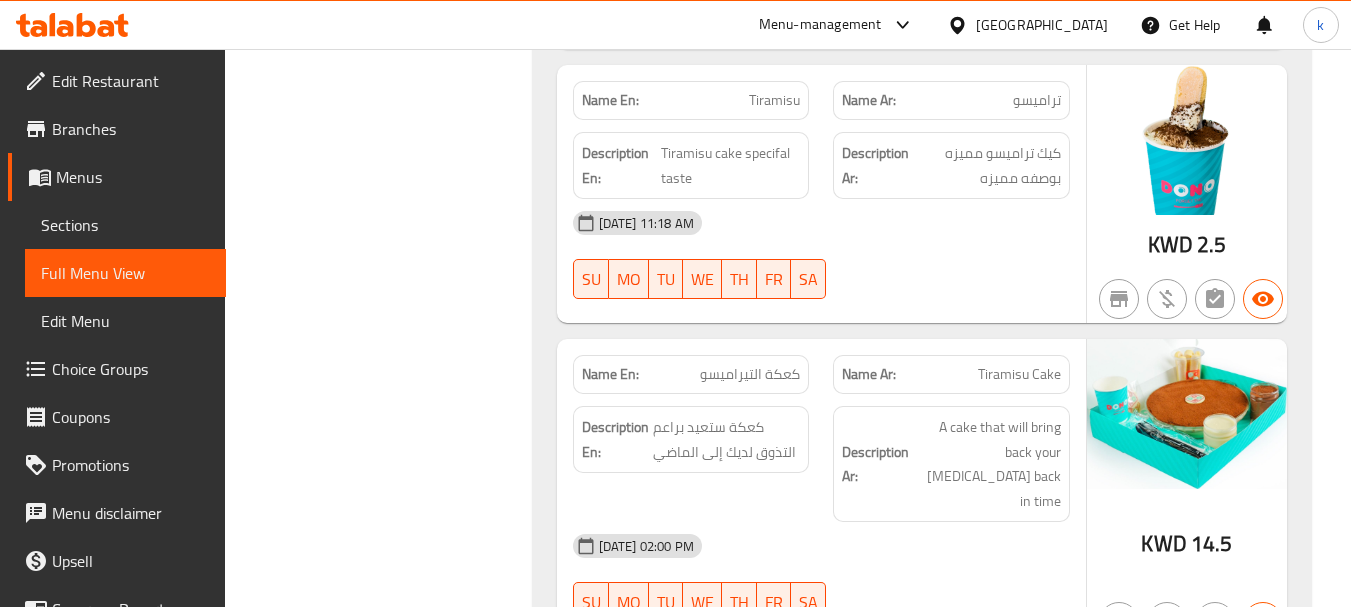 click on "[DATE] 02:00 PM" at bounding box center (821, 546) 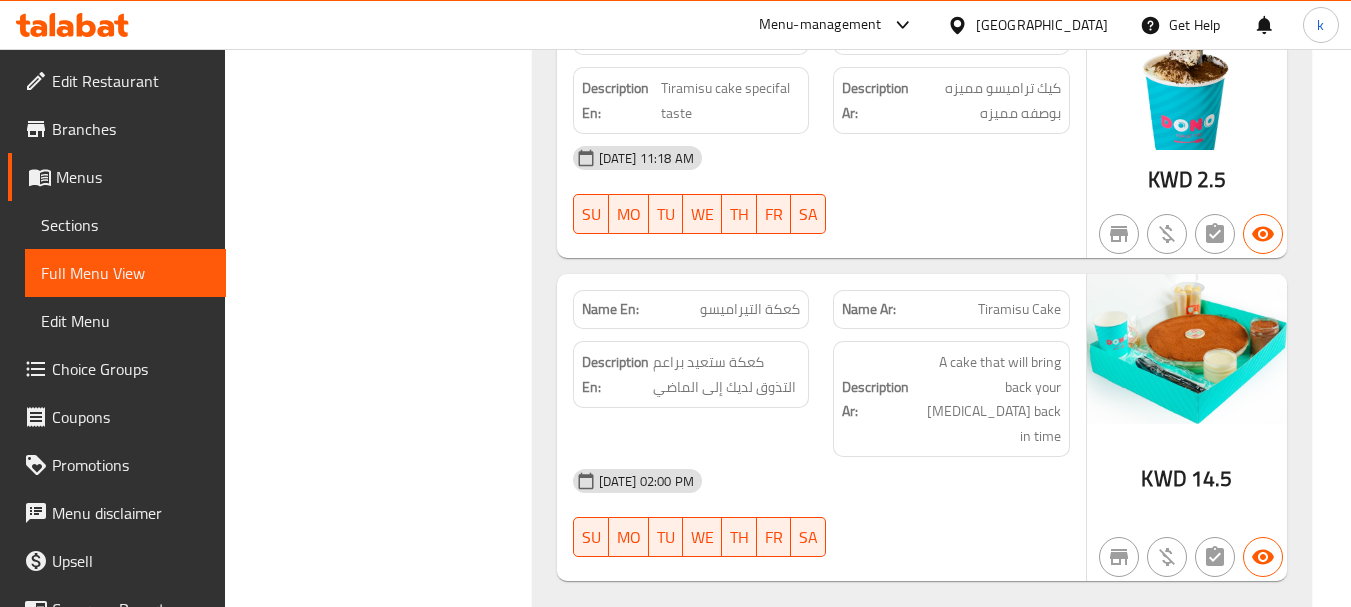 scroll, scrollTop: 6100, scrollLeft: 0, axis: vertical 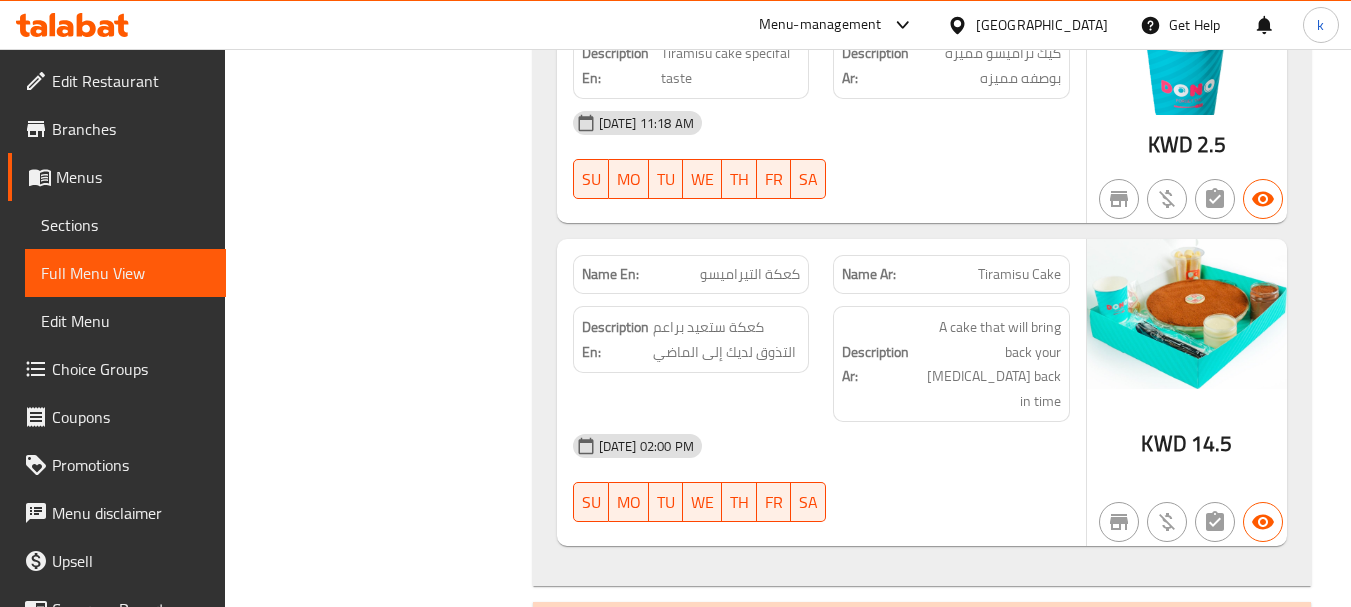 click at bounding box center (1187, 314) 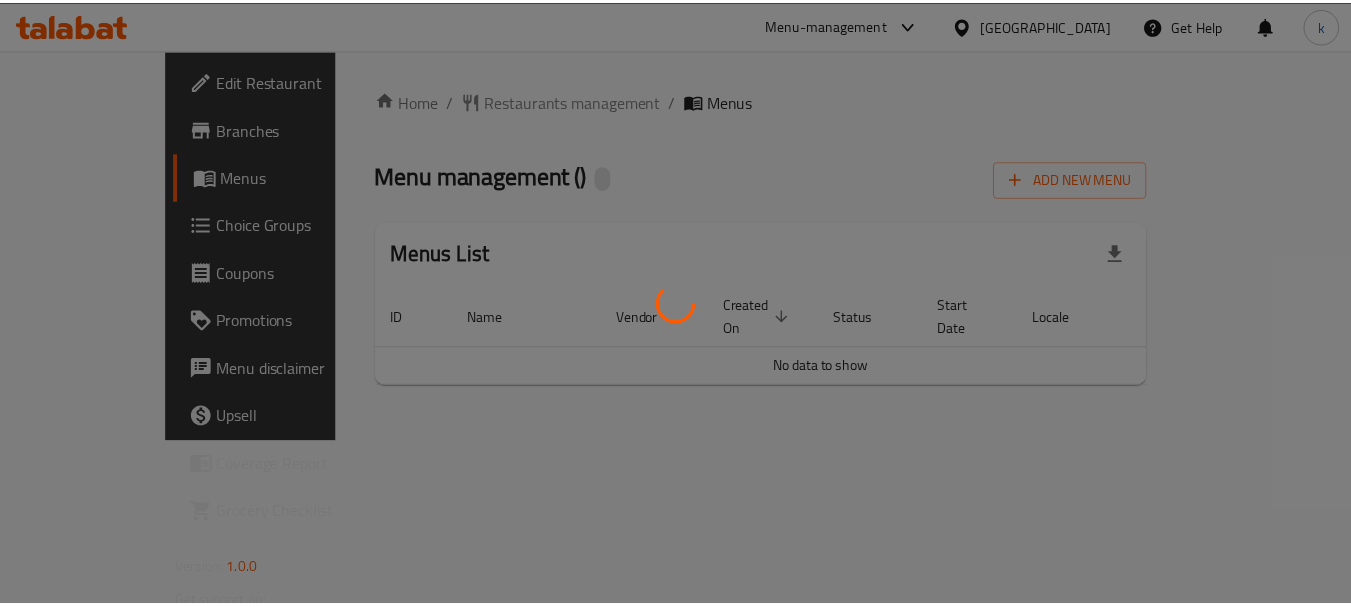scroll, scrollTop: 0, scrollLeft: 0, axis: both 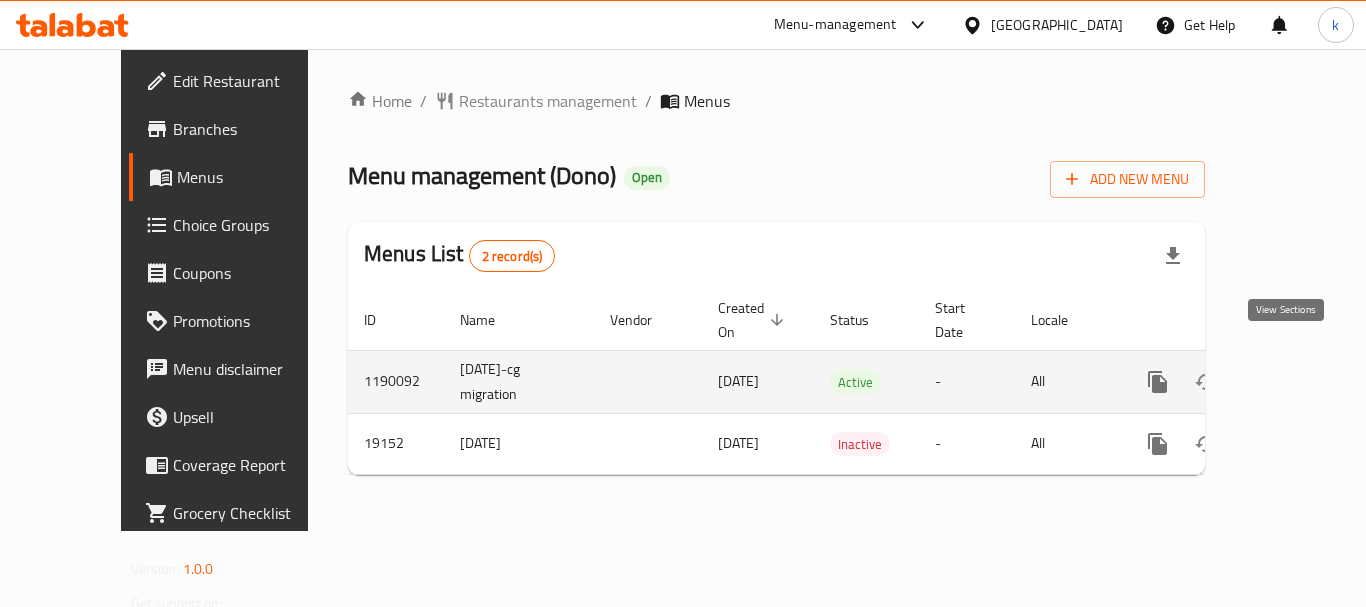 click 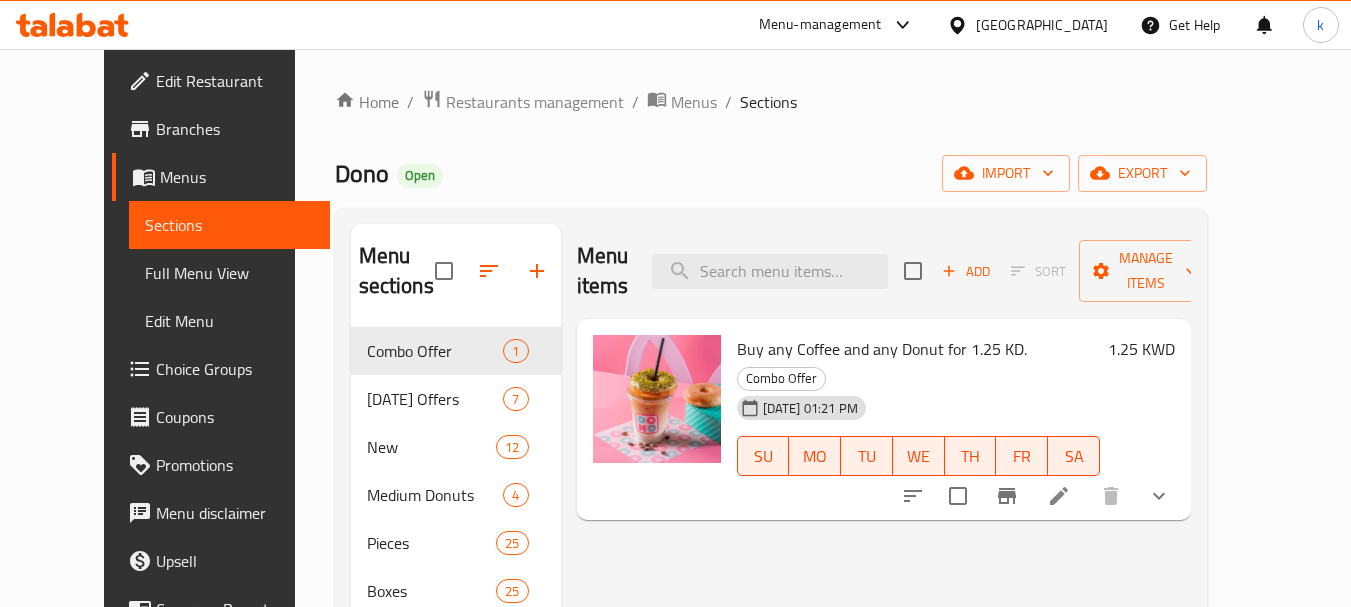 click on "Choice Groups" at bounding box center (235, 369) 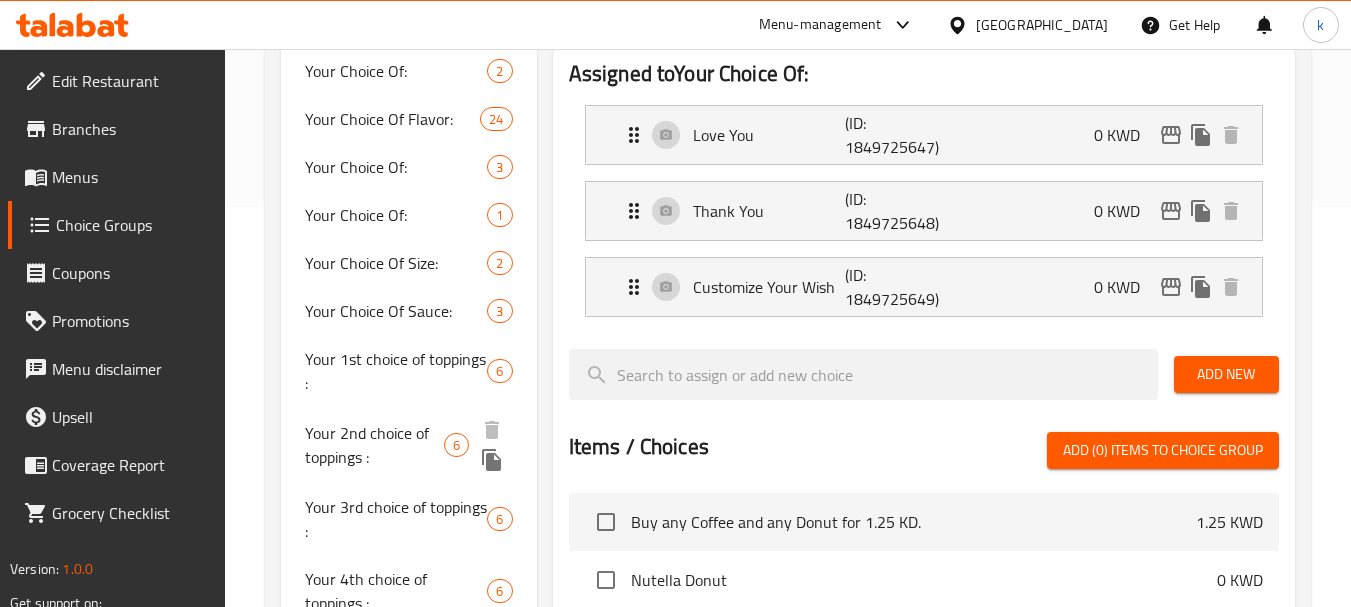 scroll, scrollTop: 500, scrollLeft: 0, axis: vertical 